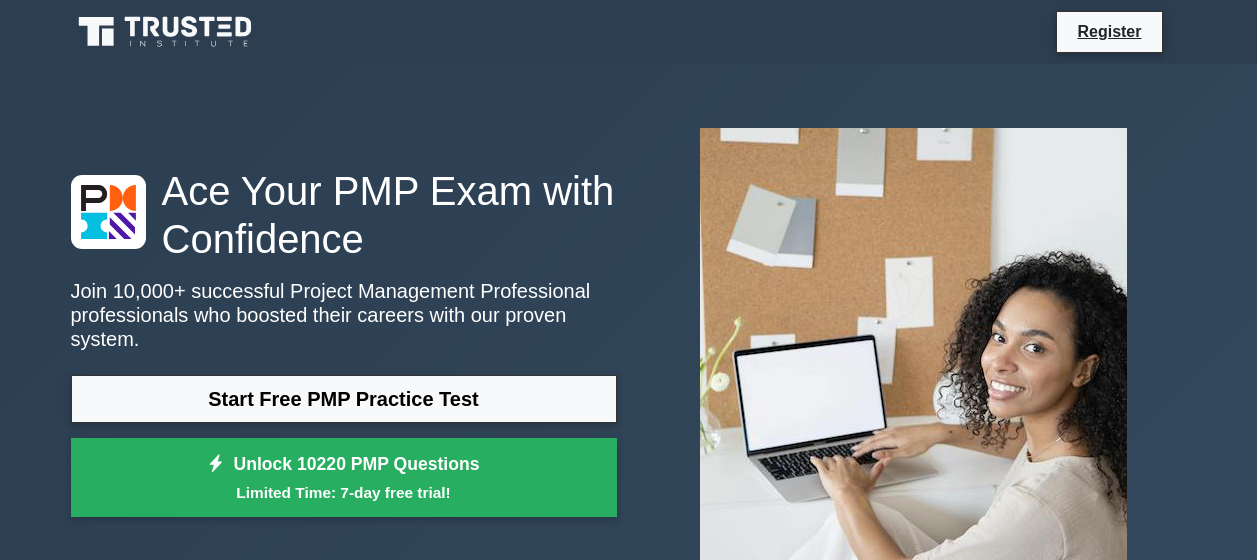 scroll, scrollTop: 92, scrollLeft: 0, axis: vertical 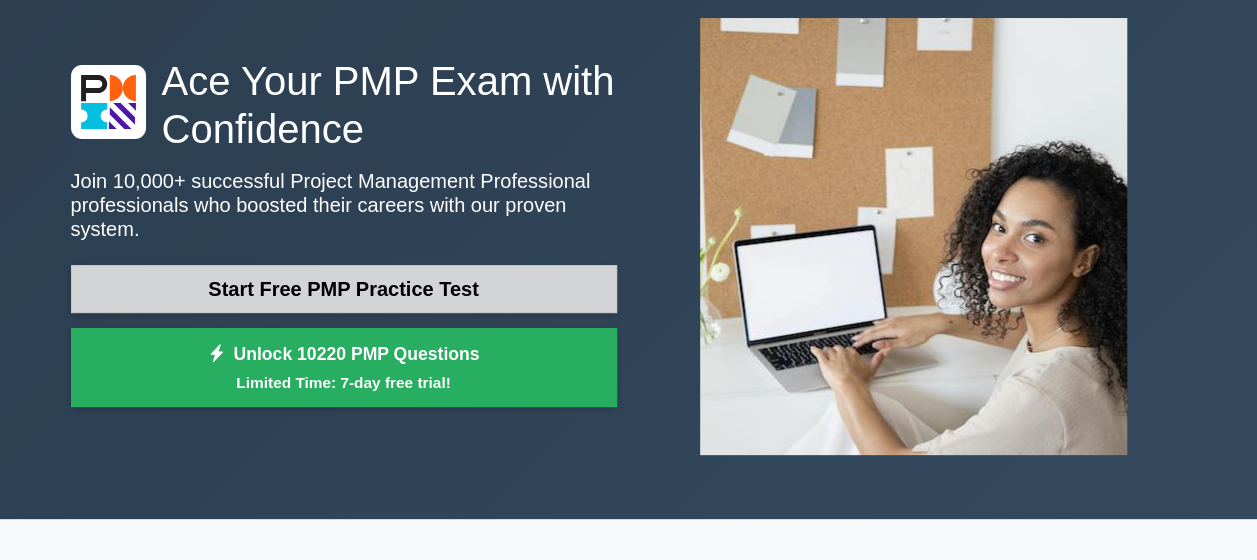 click on "Start Free PMP Practice Test" at bounding box center [344, 289] 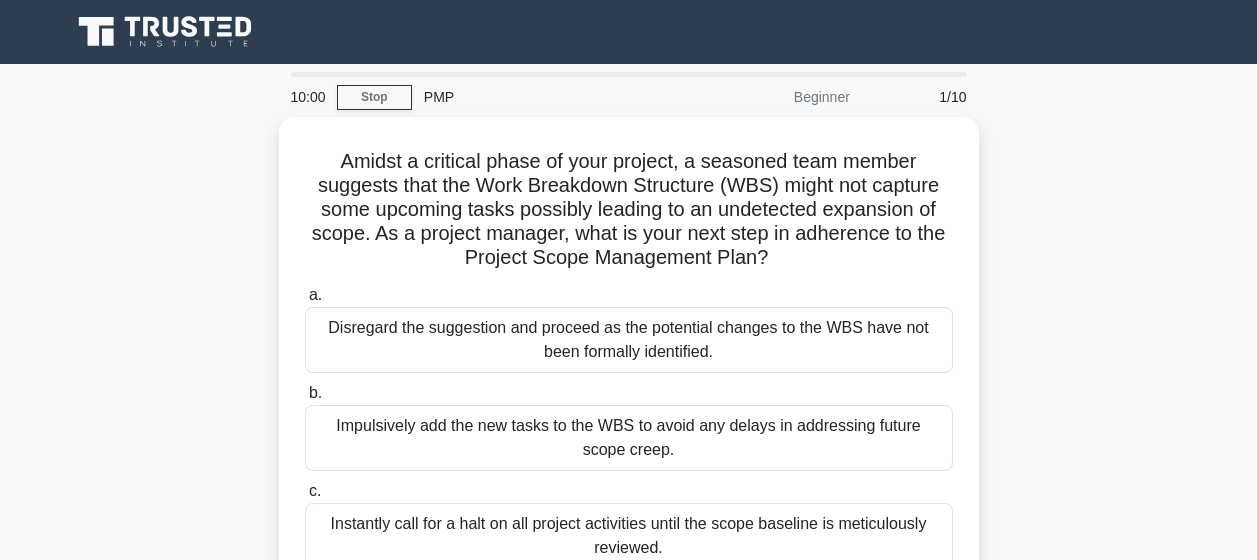 scroll, scrollTop: 0, scrollLeft: 0, axis: both 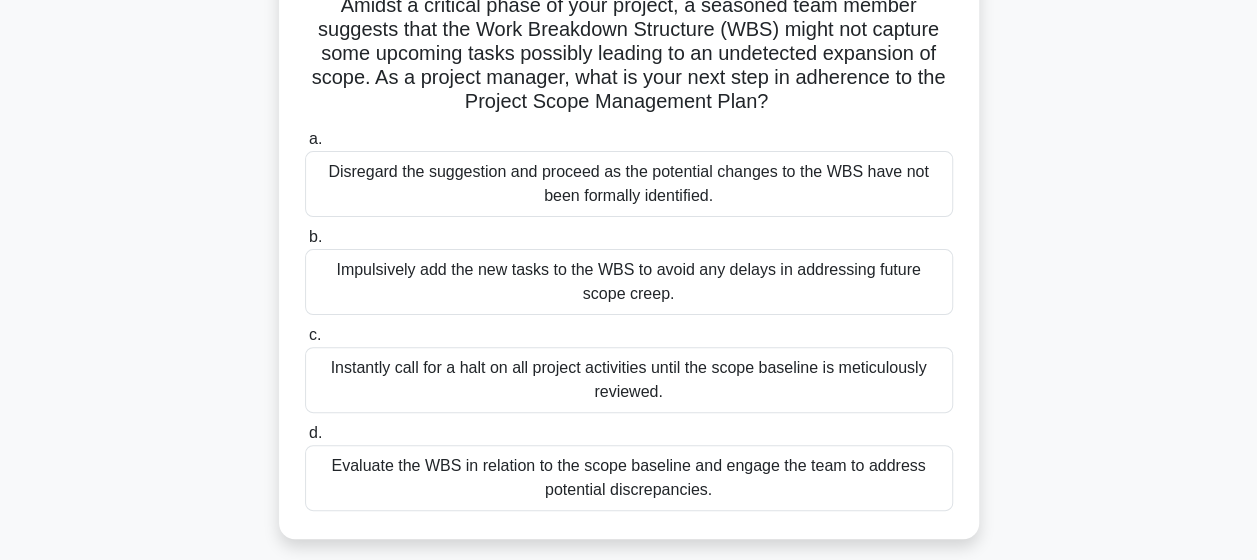 click on "Instantly call for a halt on all project activities until the scope baseline is meticulously reviewed." at bounding box center (629, 380) 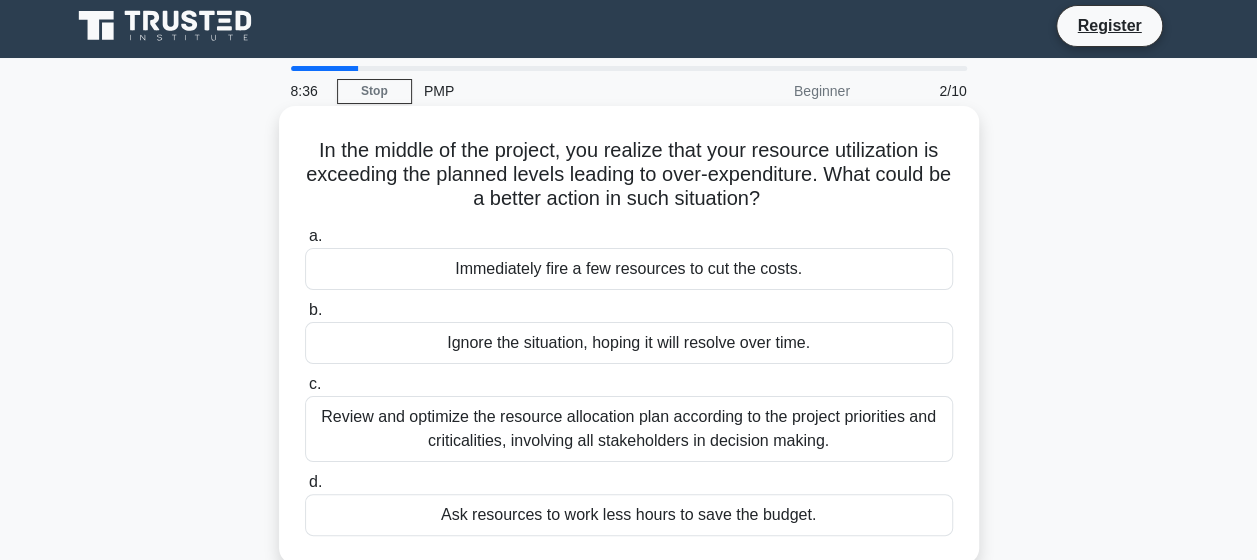 scroll, scrollTop: 0, scrollLeft: 0, axis: both 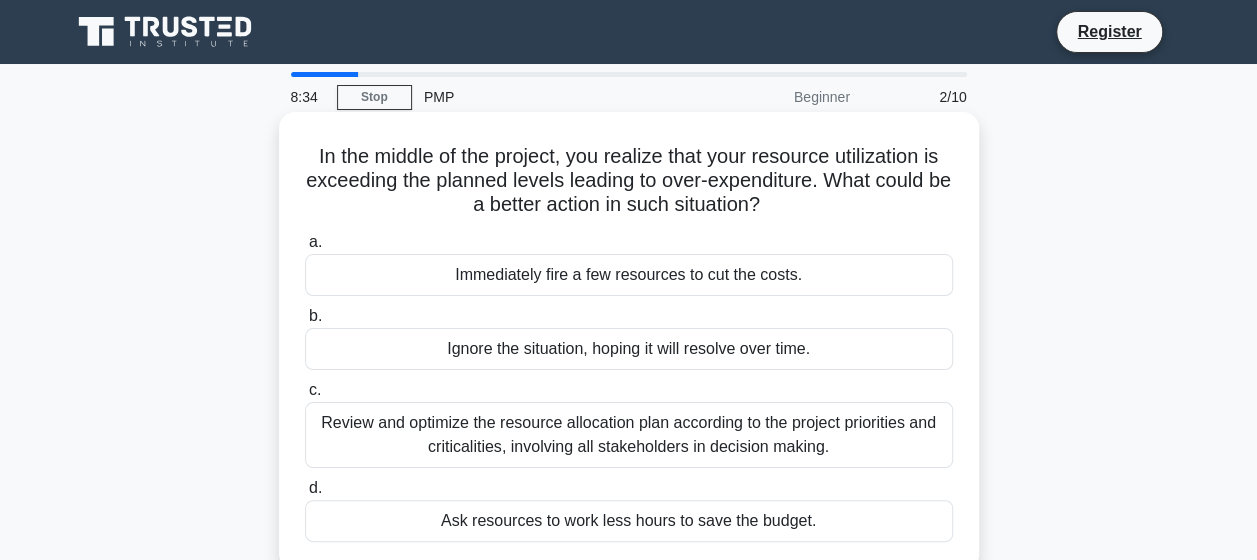 click on "Review and optimize the resource allocation plan according to the project priorities and criticalities, involving all stakeholders in decision making." at bounding box center (629, 435) 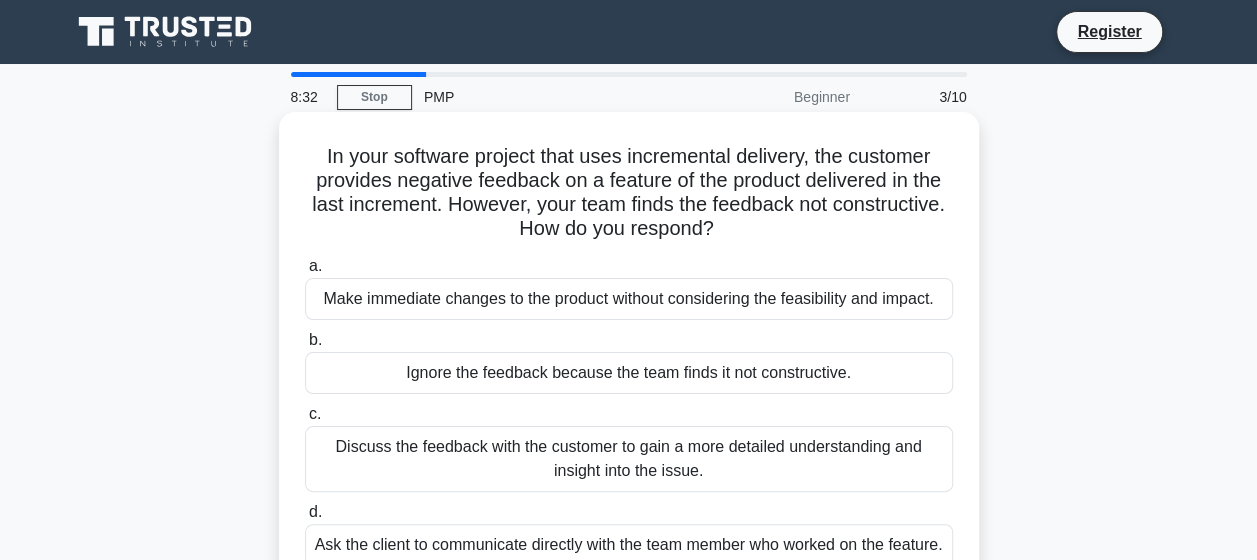 click on "Discuss the feedback with the customer to gain a more detailed understanding and insight into the issue." at bounding box center (629, 459) 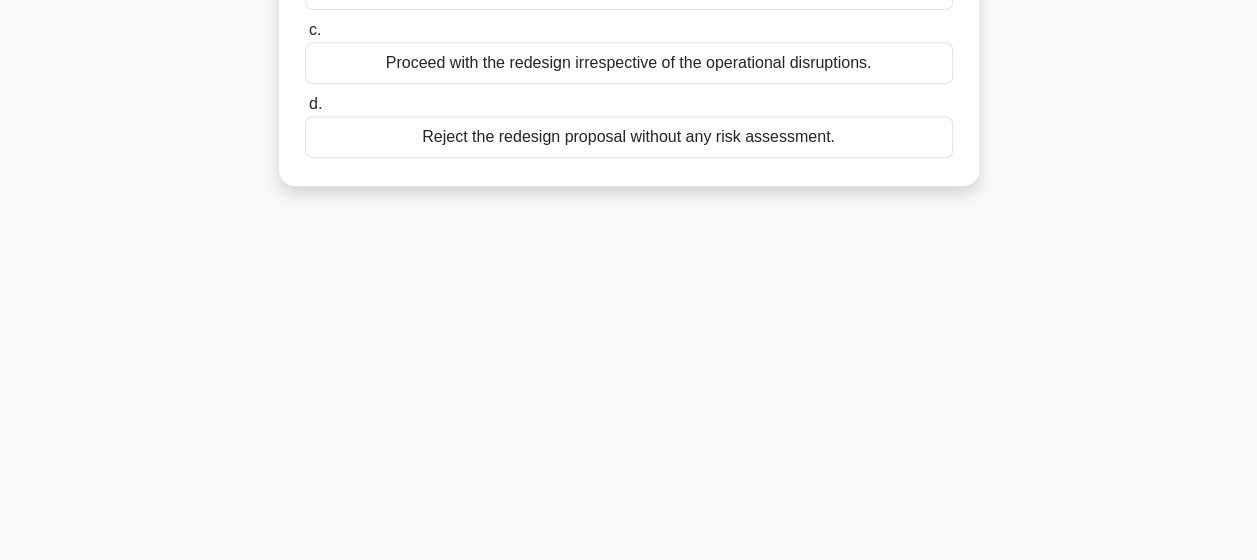 scroll, scrollTop: 0, scrollLeft: 0, axis: both 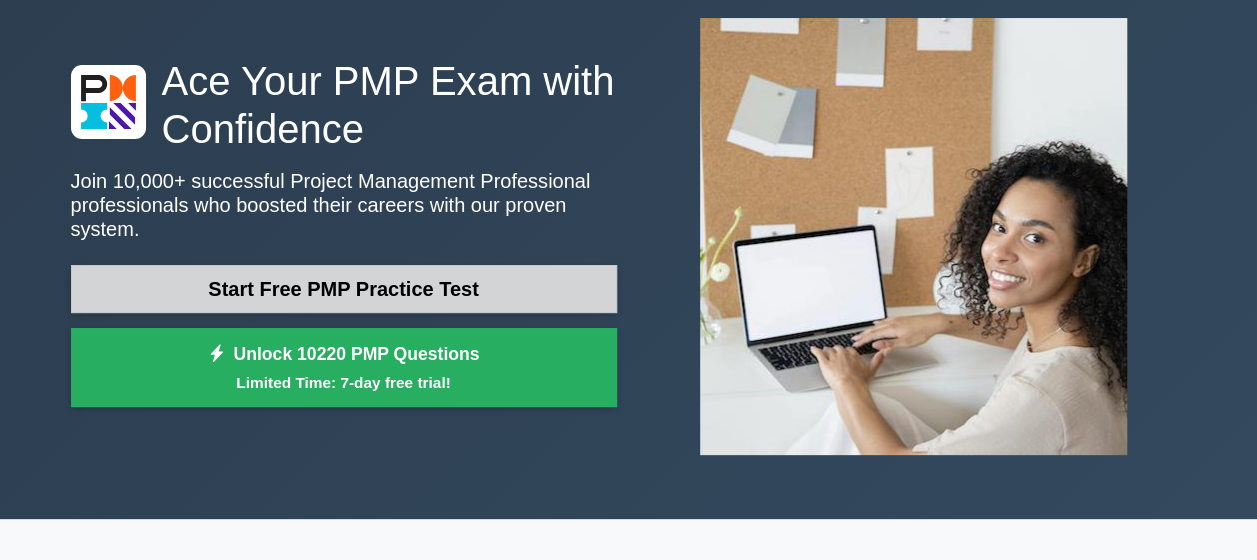 click on "Start Free PMP Practice Test" at bounding box center (344, 289) 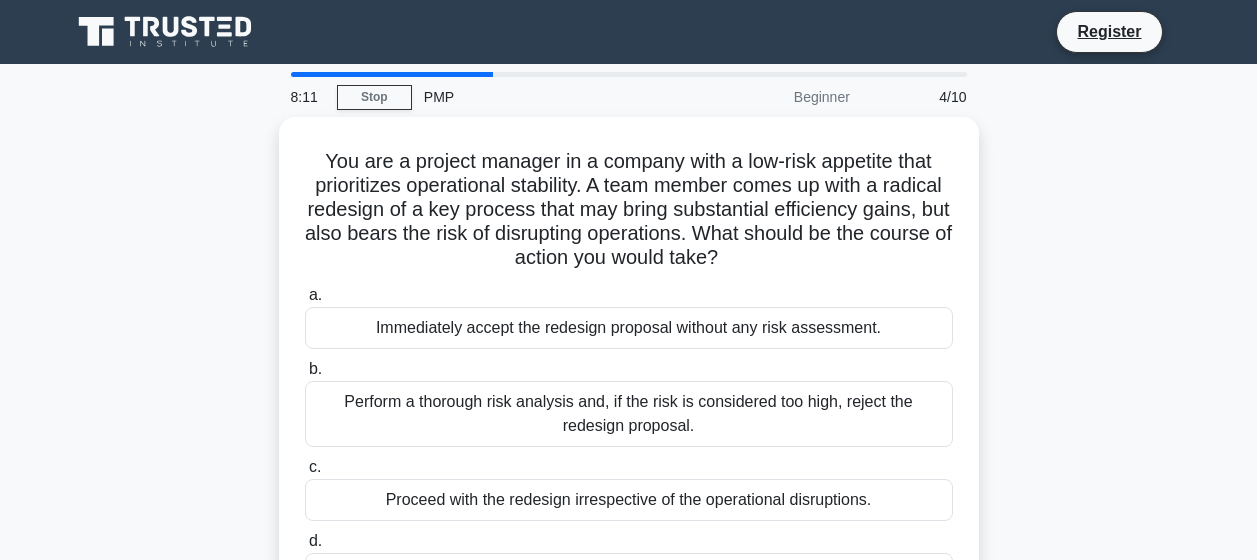 scroll, scrollTop: 0, scrollLeft: 0, axis: both 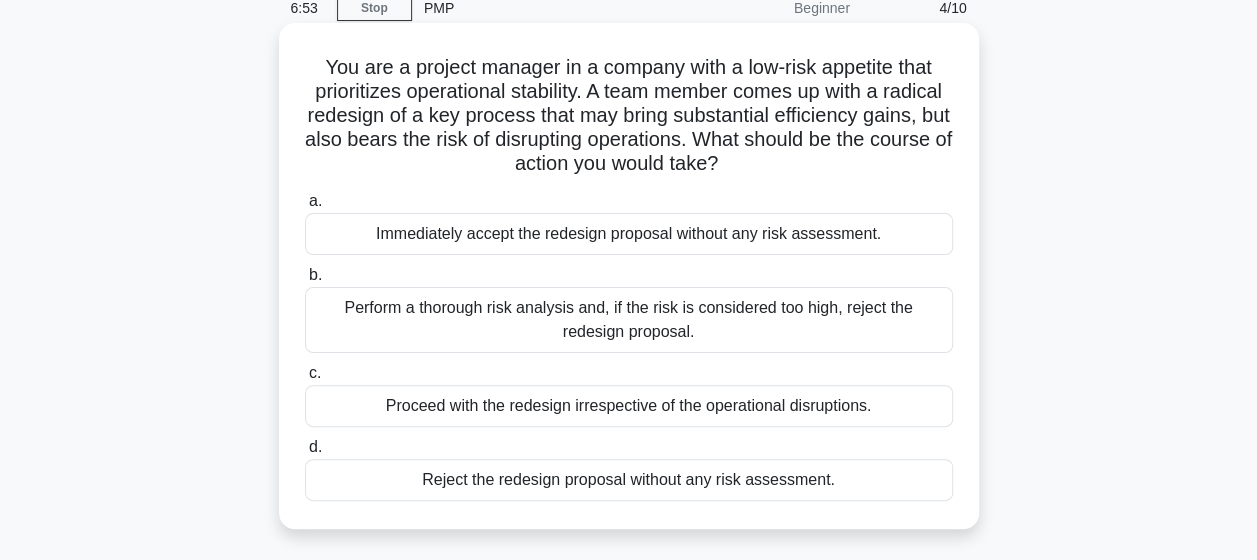 click on "Perform a thorough risk analysis and, if the risk is considered too high, reject the redesign proposal." at bounding box center [629, 320] 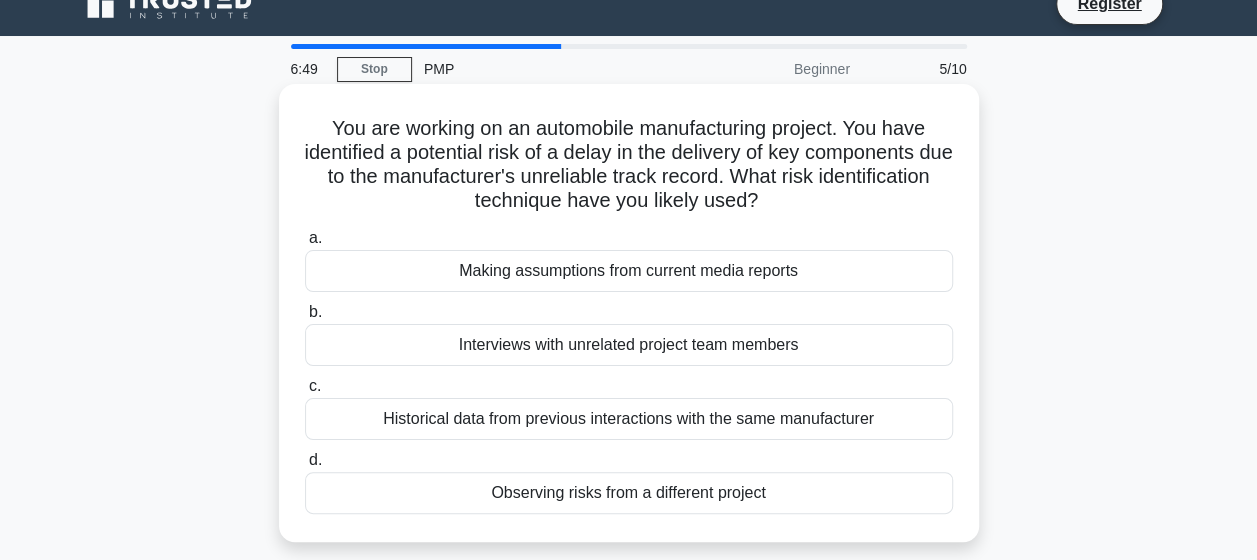 scroll, scrollTop: 0, scrollLeft: 0, axis: both 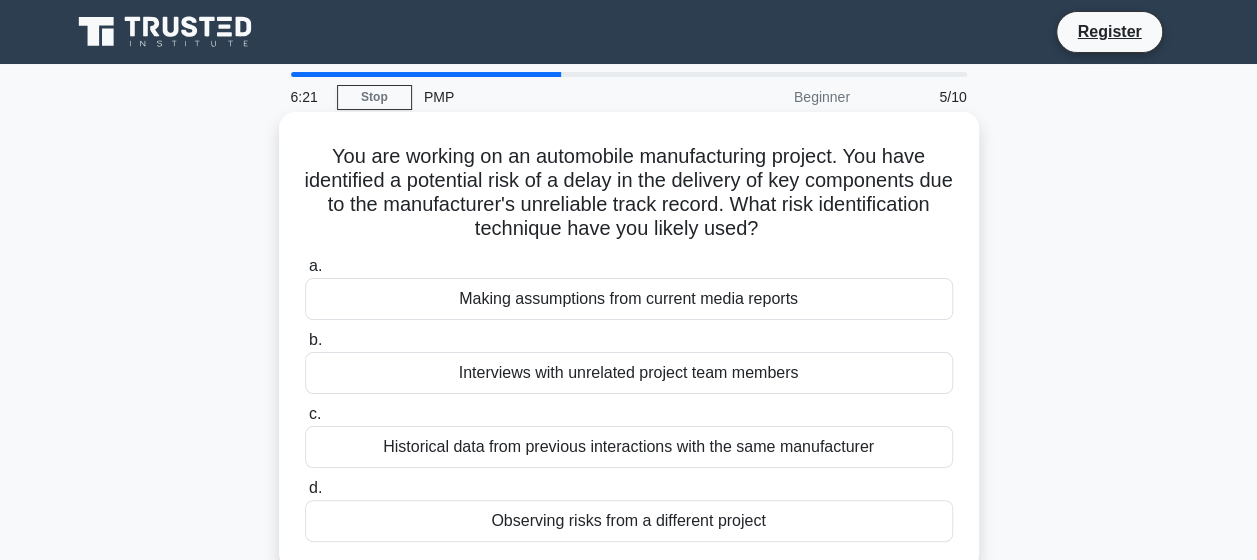 click on "Historical data from previous interactions with the same manufacturer" at bounding box center [629, 447] 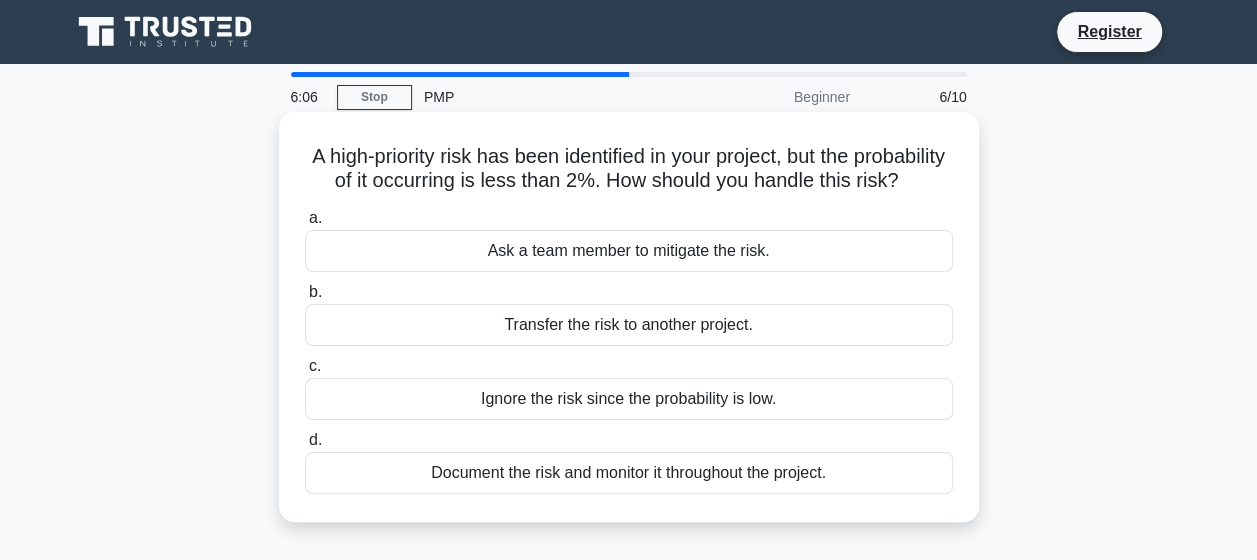 click on "Document the risk and monitor it throughout the project." at bounding box center (629, 473) 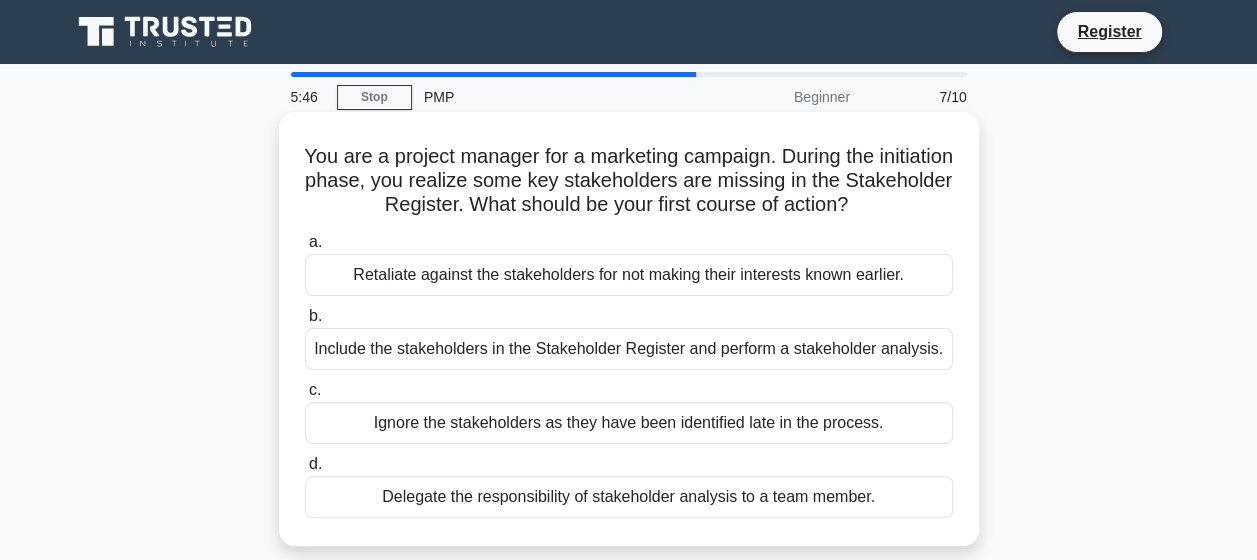 click on "Include the stakeholders in the Stakeholder Register and perform a stakeholder analysis." at bounding box center (629, 349) 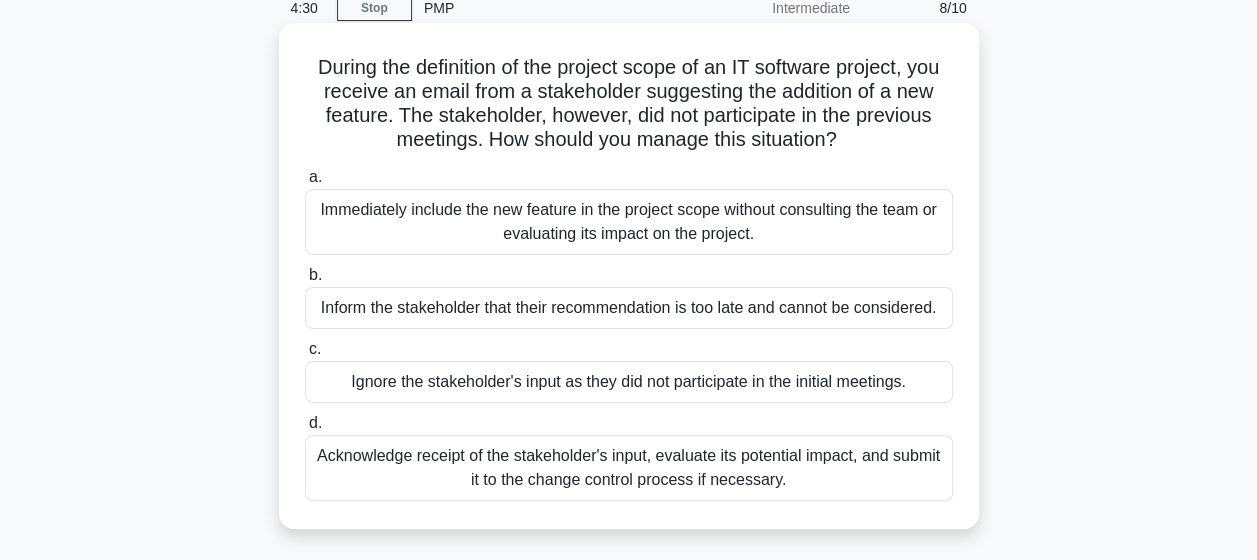 scroll, scrollTop: 88, scrollLeft: 0, axis: vertical 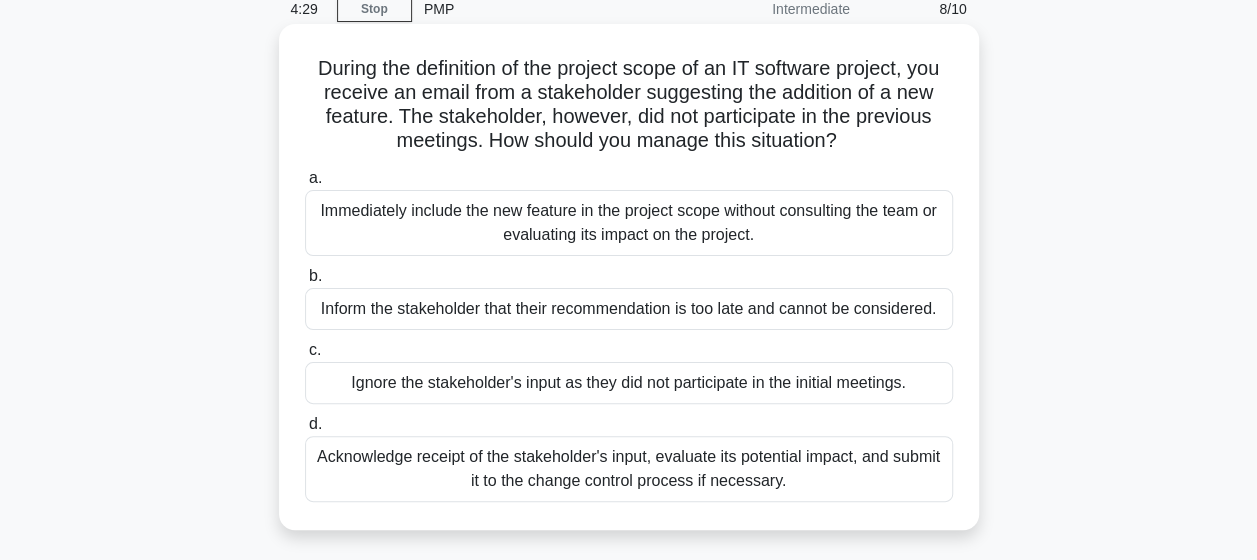 click on "Acknowledge receipt of the stakeholder's input, evaluate its potential impact, and submit it to the change control process if necessary." at bounding box center [629, 469] 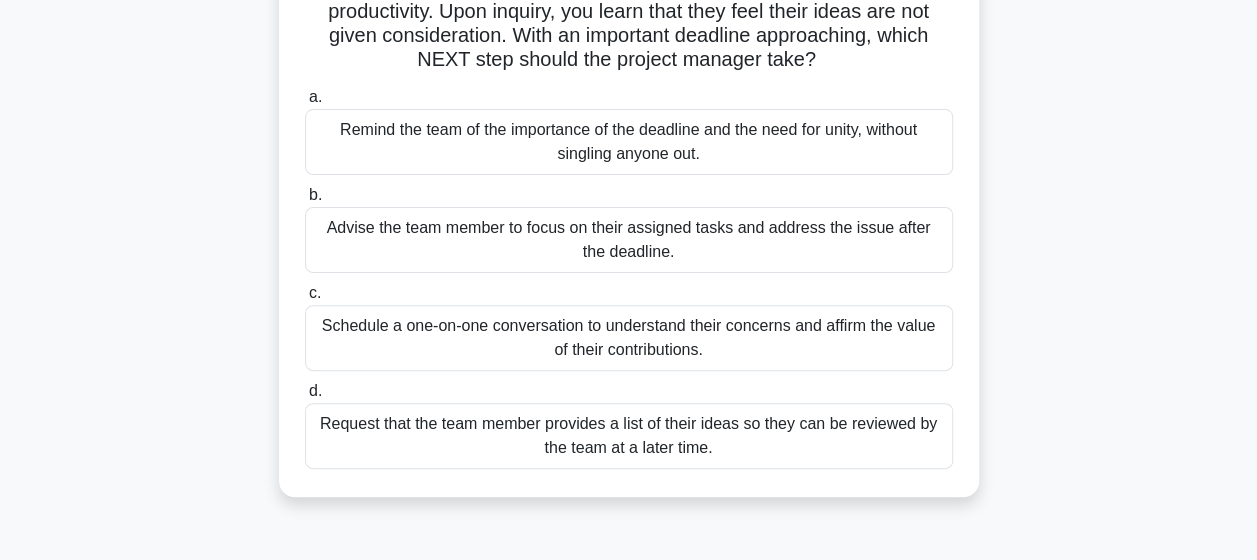 scroll, scrollTop: 170, scrollLeft: 0, axis: vertical 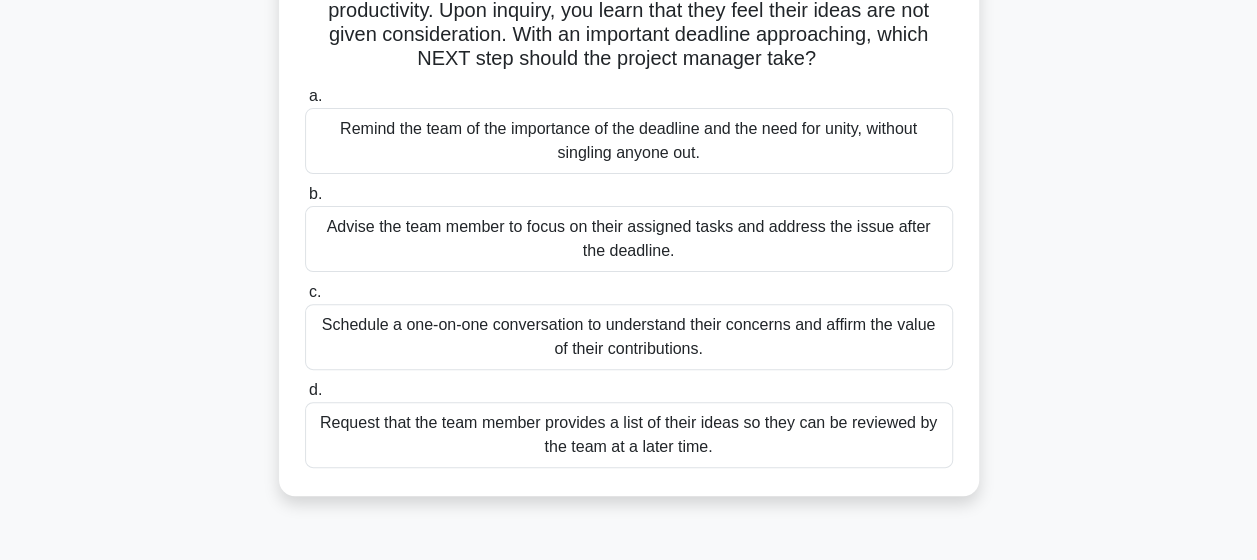click on "Schedule a one-on-one conversation to understand their concerns and affirm the value of their contributions." at bounding box center [629, 337] 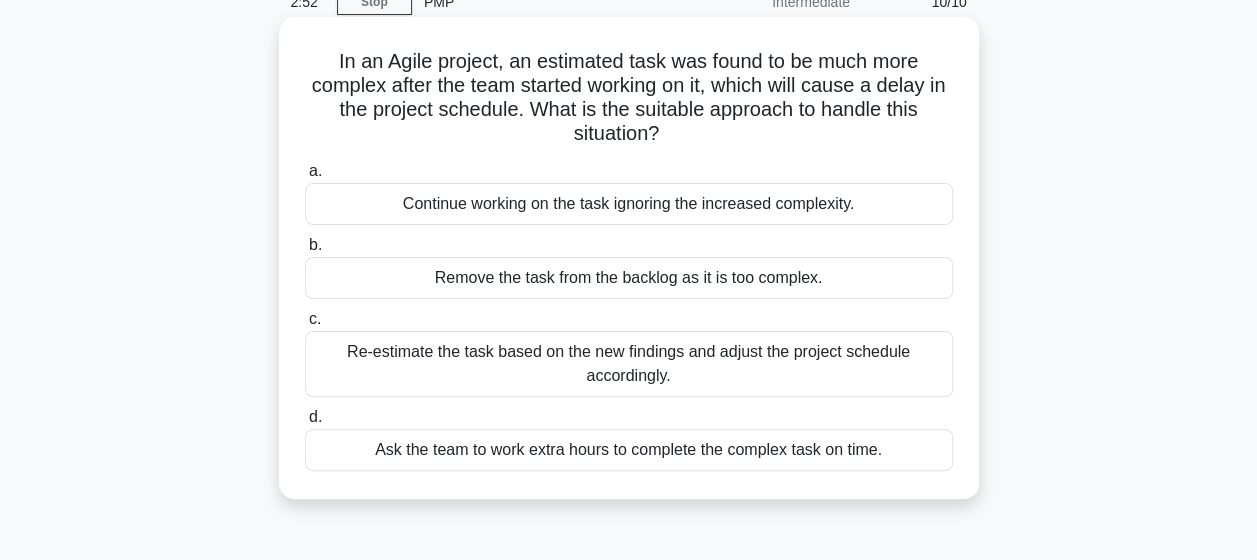 scroll, scrollTop: 97, scrollLeft: 0, axis: vertical 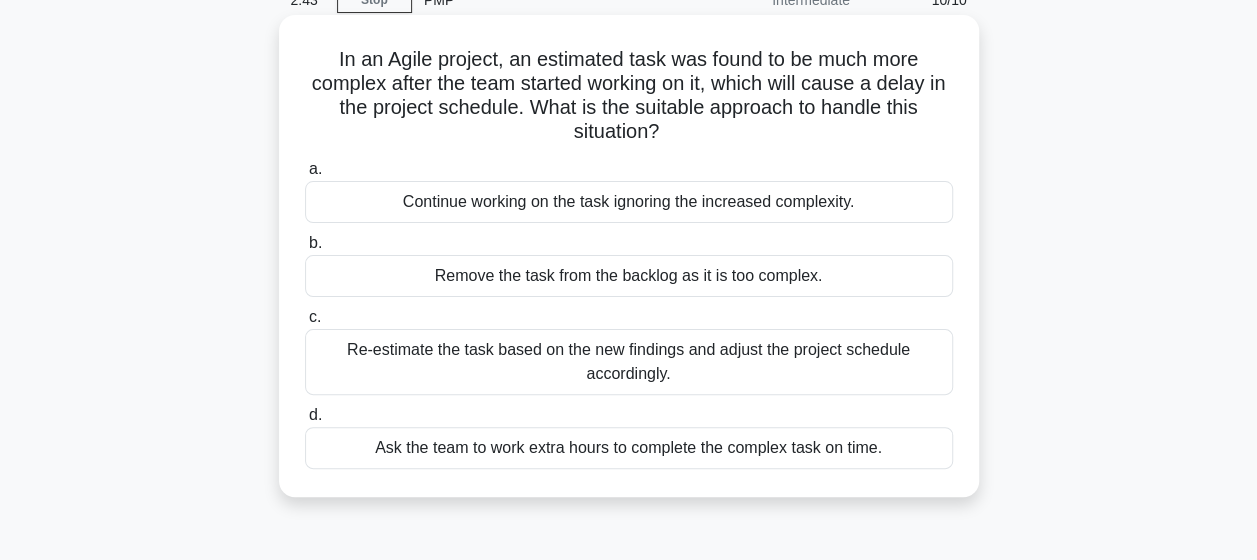 click on "Re-estimate the task based on the new findings and adjust the project schedule accordingly." at bounding box center [629, 362] 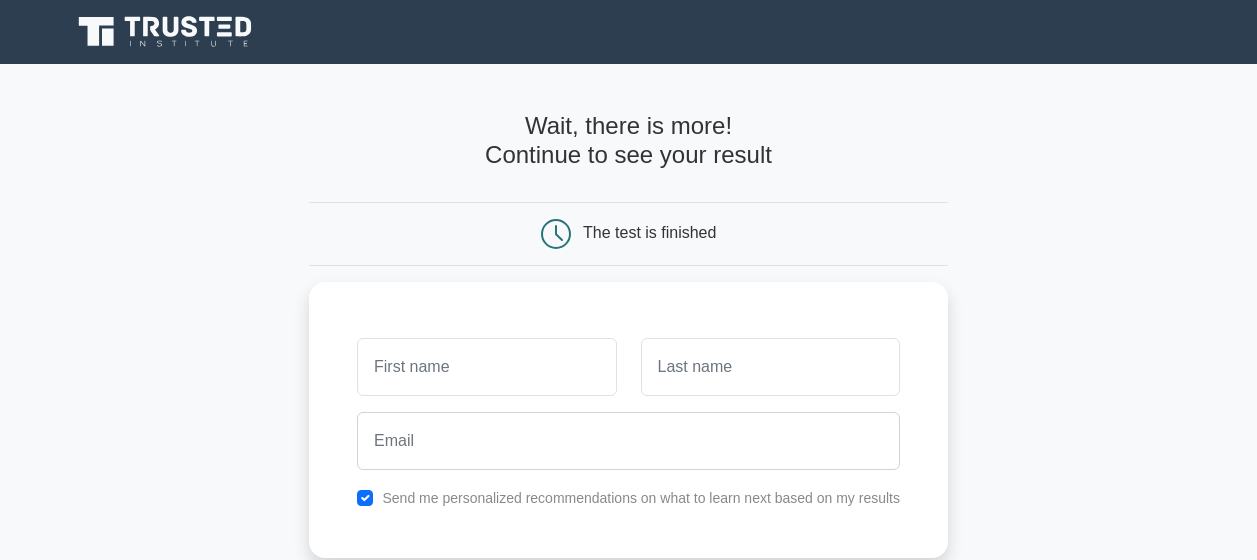 scroll, scrollTop: 0, scrollLeft: 0, axis: both 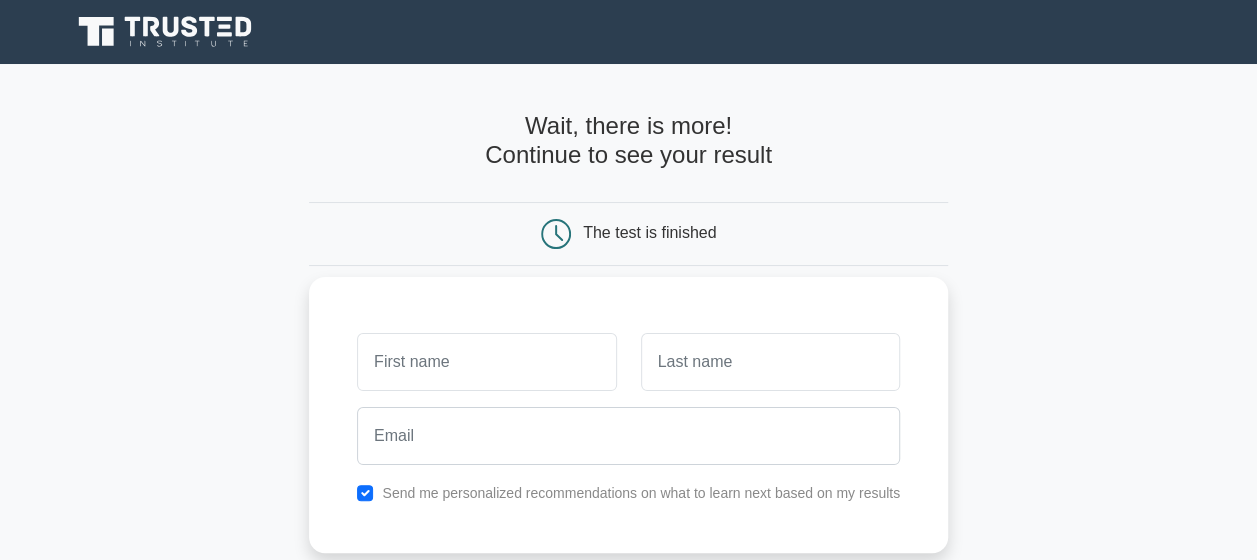 click at bounding box center (486, 362) 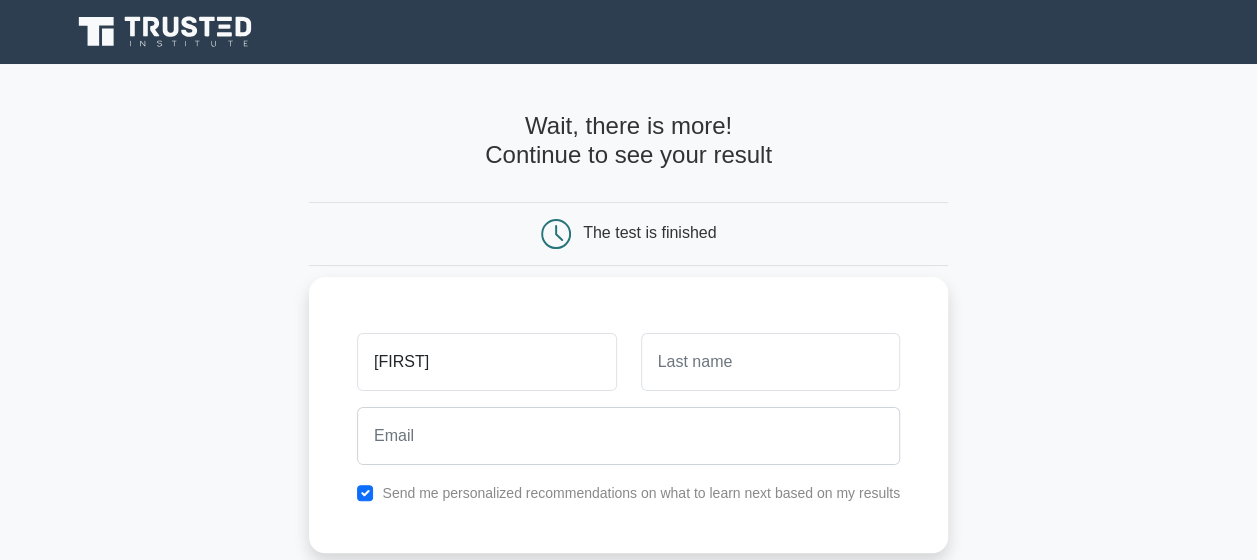 type on "[FIRST]" 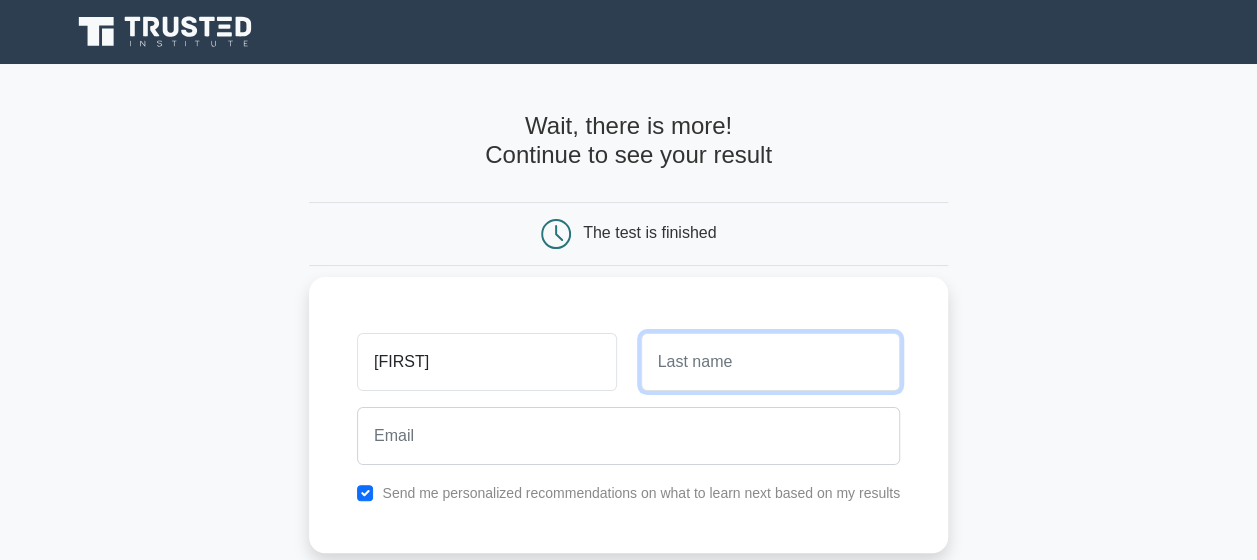 click at bounding box center [770, 362] 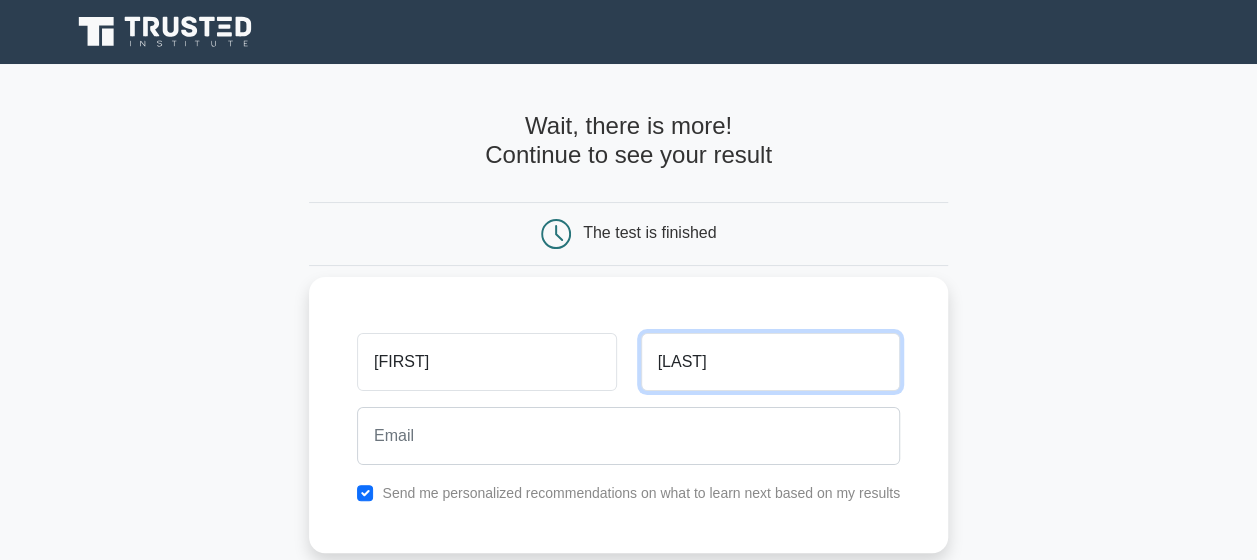 type on "[LAST]" 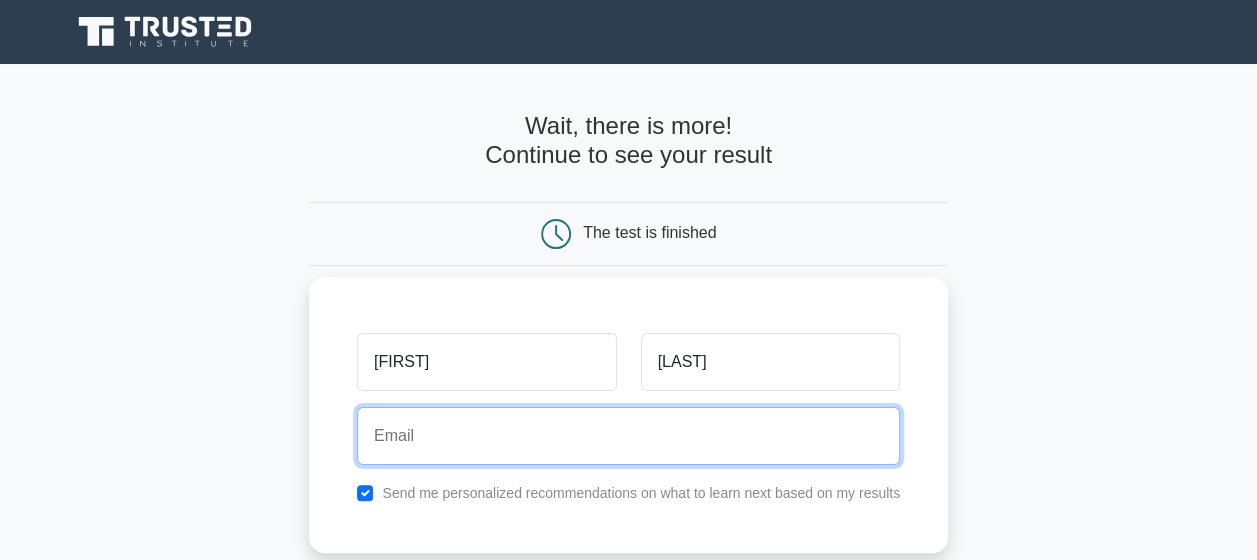 click at bounding box center (628, 436) 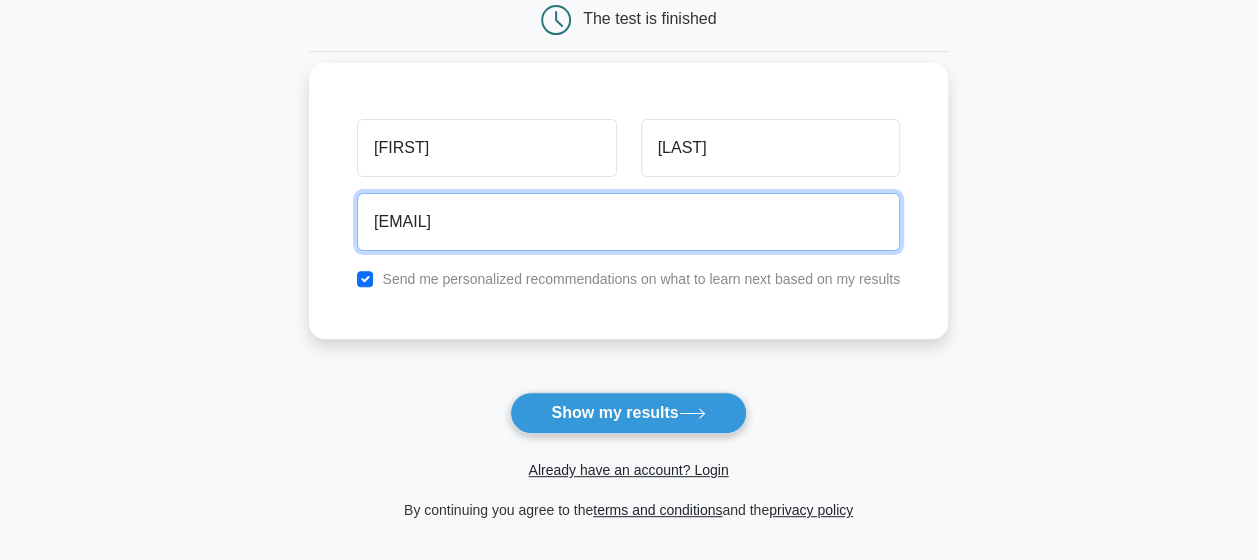 scroll, scrollTop: 215, scrollLeft: 0, axis: vertical 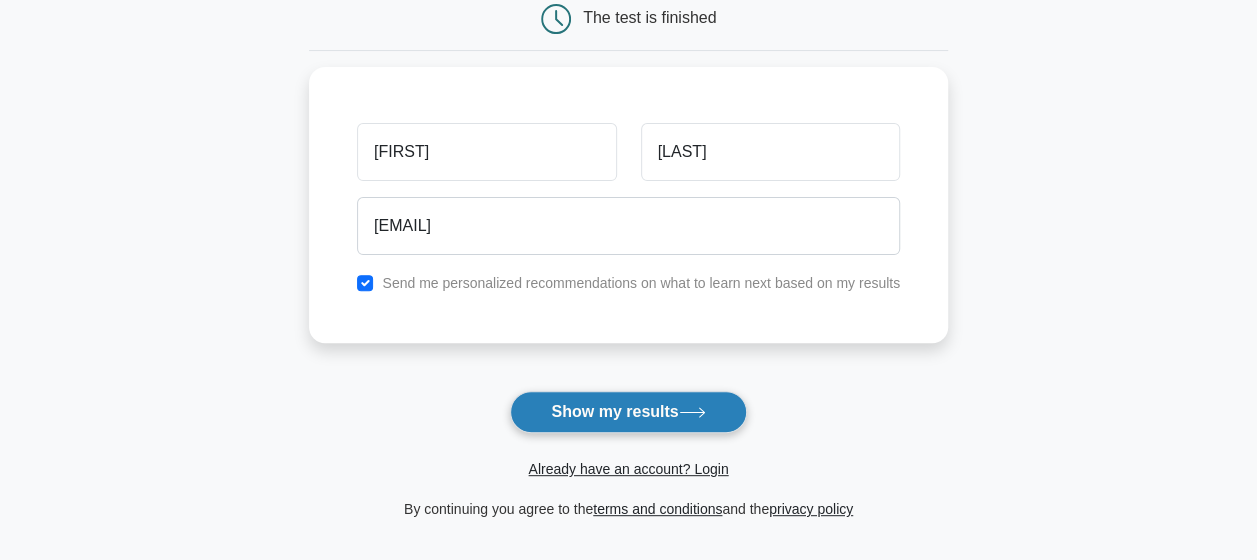 click on "Show my results" at bounding box center (628, 412) 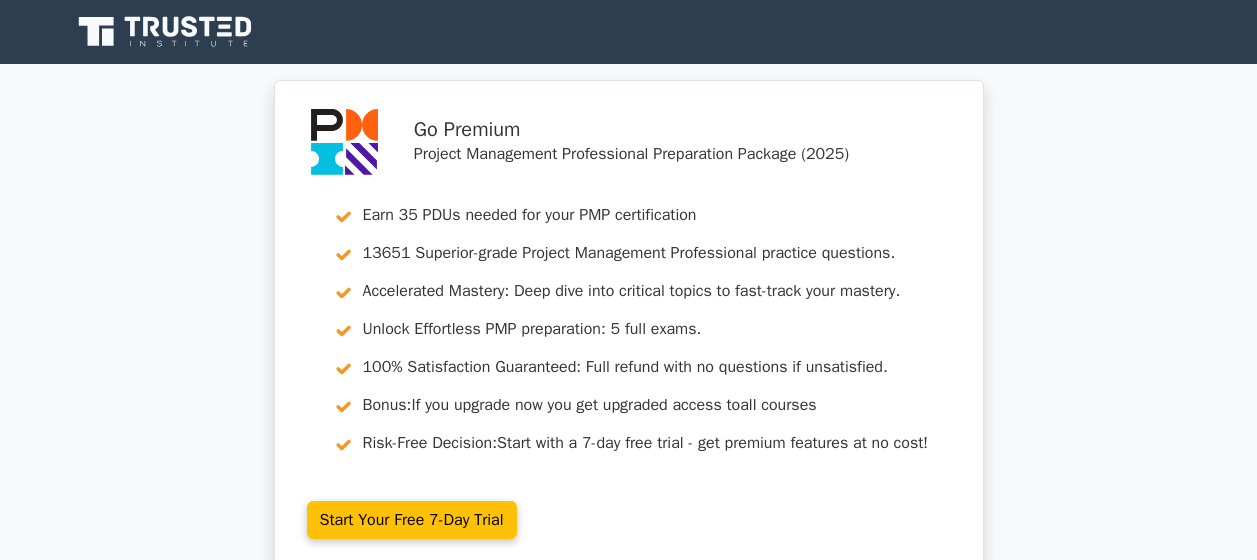 scroll, scrollTop: 0, scrollLeft: 0, axis: both 